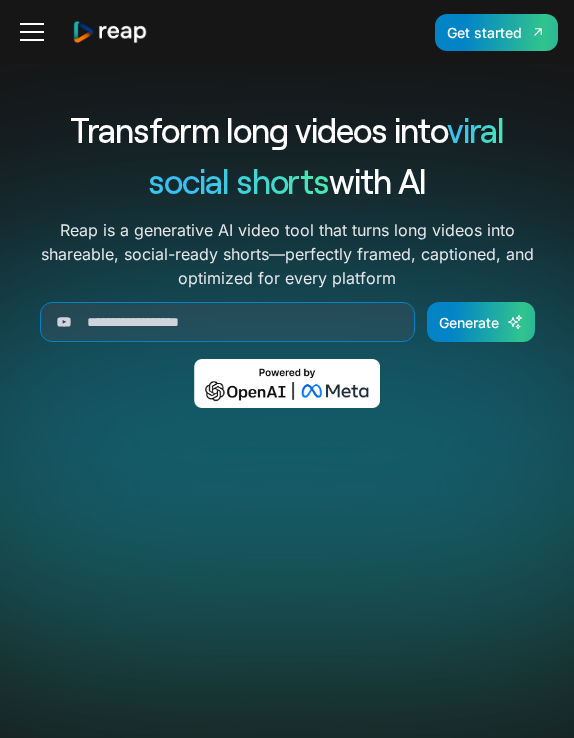 scroll, scrollTop: 0, scrollLeft: 0, axis: both 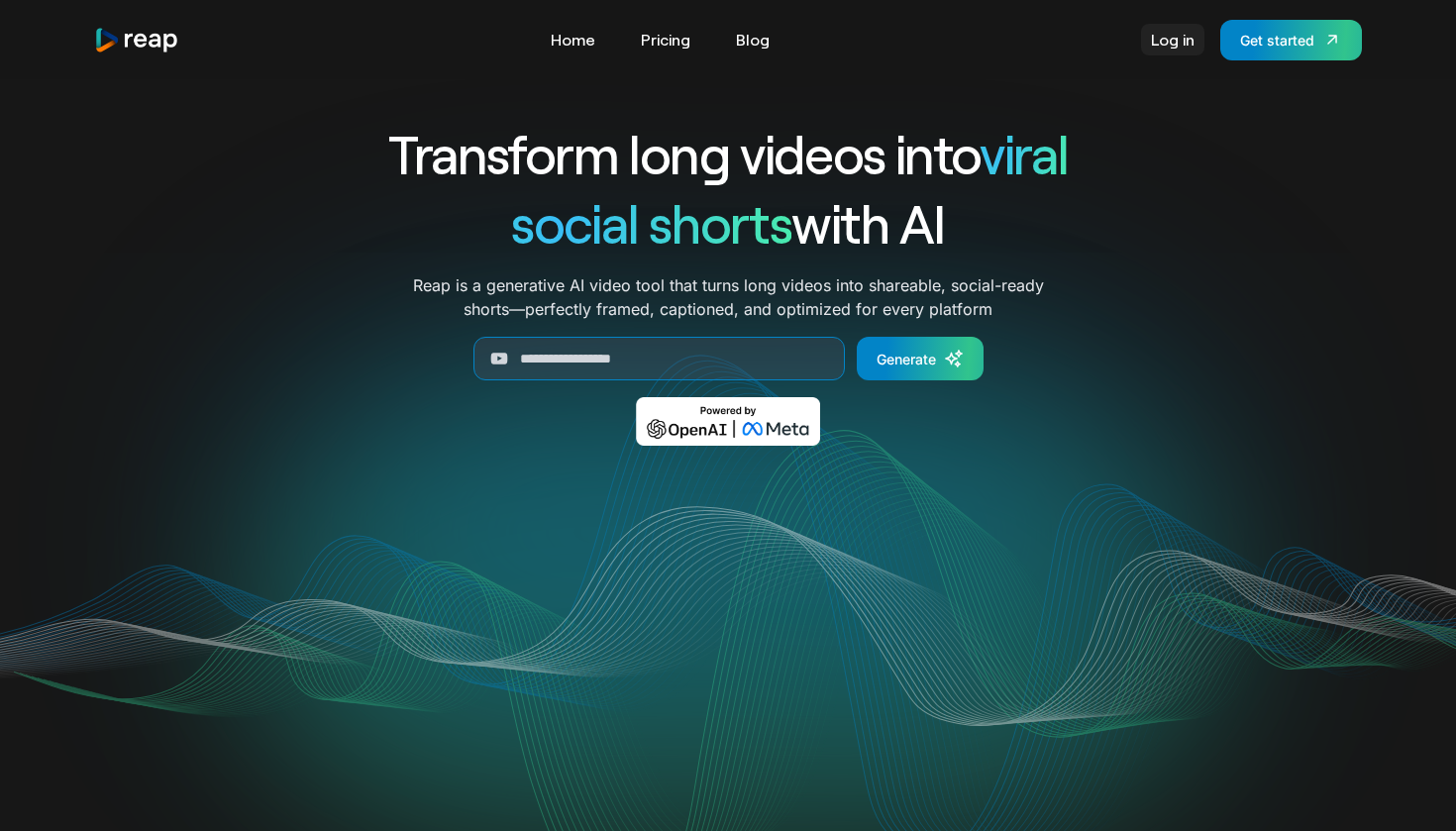 click on "Log in" at bounding box center (1173, 40) 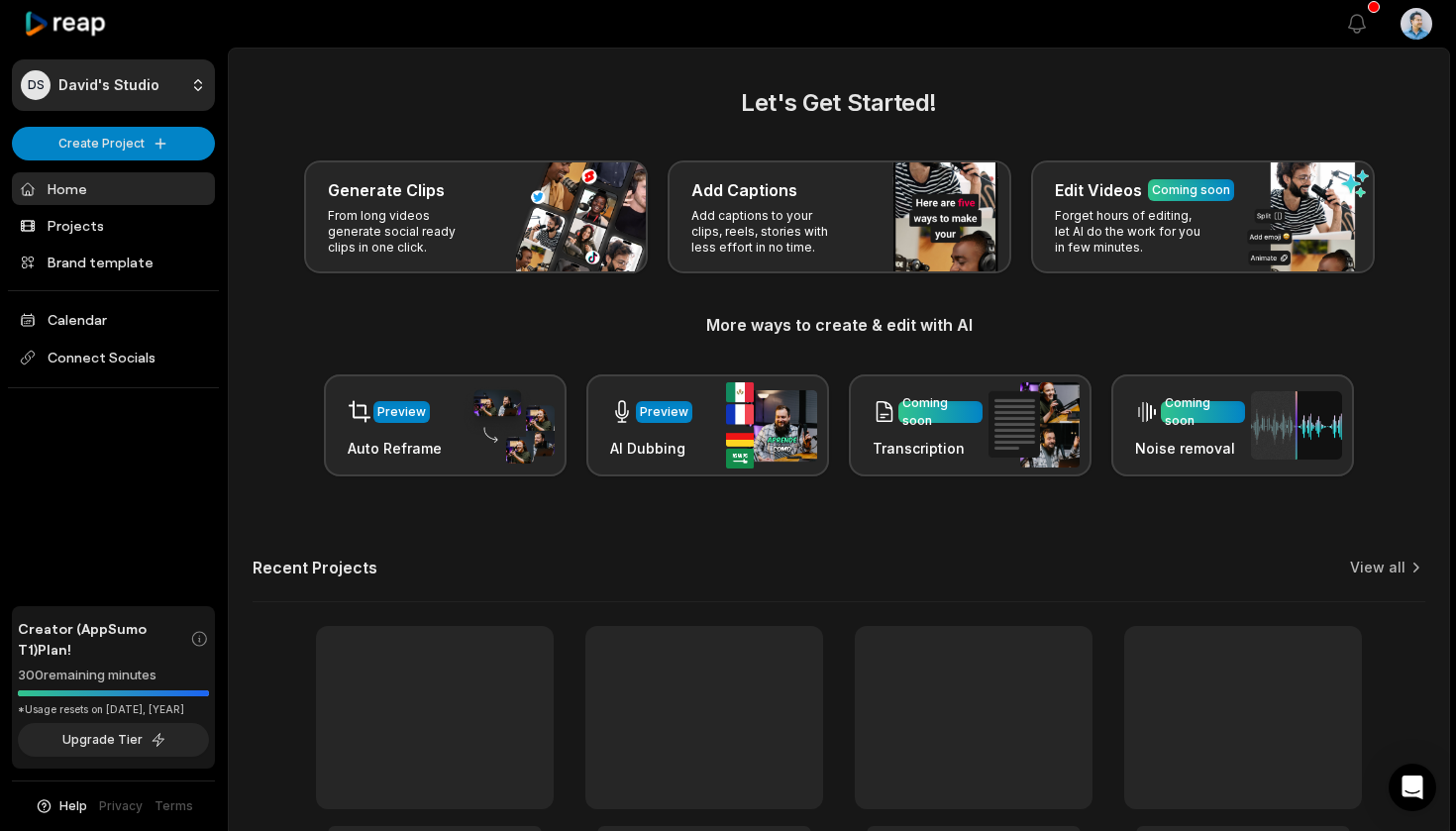 scroll, scrollTop: 0, scrollLeft: 0, axis: both 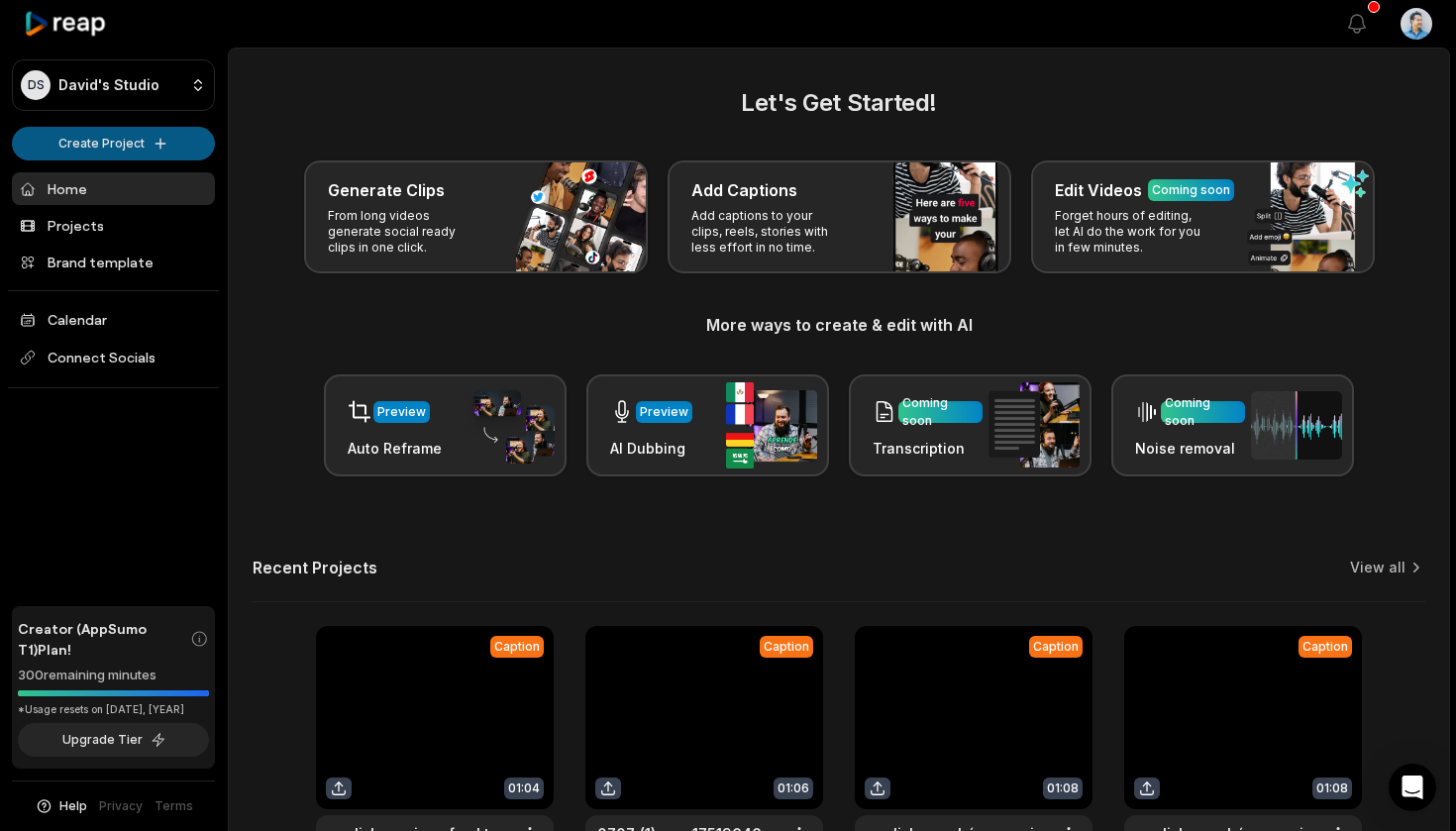 click on "DS [FIRST] [LAST]'s Studio Create Project Home Projects Brand template Calendar Connect Socials Creator (AppSumo T1)  Plan! 300  remaining minutes *Usage resets on [DATE], [YEAR] Upgrade Tier Help Privacy Terms Open sidebar View notifications Open user menu   Let's Get Started! Generate Clips From long videos generate social ready clips in one click. Add Captions Add captions to your clips, reels, stories with less effort in no time. Edit Videos Coming soon Forget hours of editing, let AI do the work for you in few minutes. More ways to create & edit with AI Preview Auto Reframe Preview AI Dubbing Coming soon Transcription Coming soon Noise removal Recent Projects View all Caption 01:04 english version of nektar Open options 6 days ago Caption 01:06 0707_(1).mov_1751964605281 Open options 9 days ago Caption 01:08 english marché no music Open options 20 days ago Caption 01:08 english marché no music Open options 20 days ago Made with   in [CITY]" at bounding box center (728, 415) 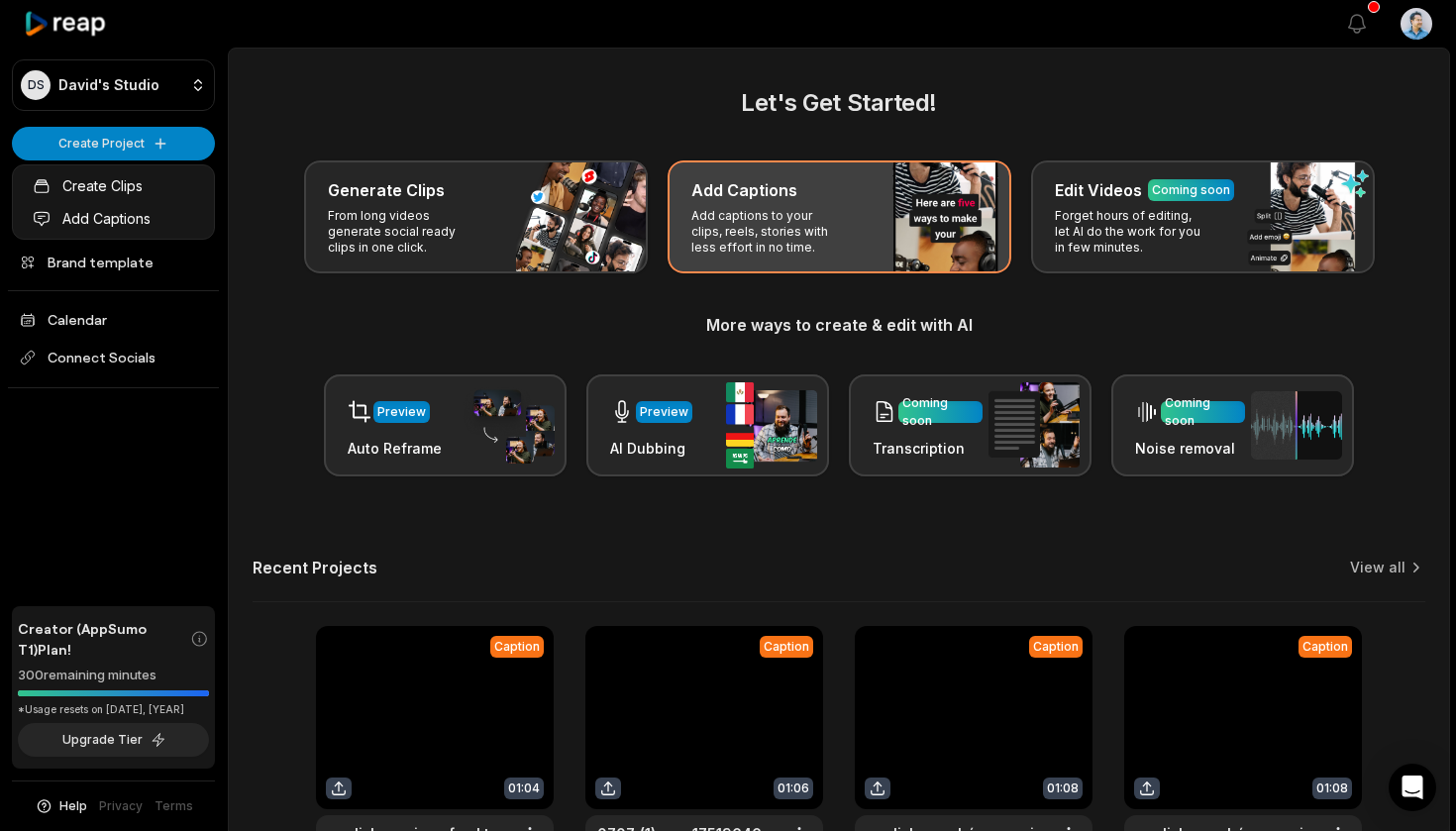 click on "DS David's Studio Create Project Home Projects Brand template Calendar Connect Socials Creator (AppSumo T1)  Plan! 300  remaining minutes *Usage resets on July 21, 2025 Upgrade Tier Help Privacy Terms Open sidebar View notifications Open user menu   Let's Get Started! Generate Clips From long videos generate social ready clips in one click. Add Captions Add captions to your clips, reels, stories with less effort in no time. Edit Videos Coming soon Forget hours of editing, let AI do the work for you in few minutes. More ways to create & edit with AI Preview Auto Reframe Preview AI Dubbing Coming soon Transcription Coming soon Noise removal Recent Projects View all Caption 01:04 english version of nektar Open options 6 days ago Caption 01:06 0707_(1).mov_1751964605281 Open options 9 days ago Caption 01:08 english marché no music Open options 20 days ago Caption 01:08 english marché no music Open options 20 days ago Made with   in San Francisco
Create Clips Add Captions" at bounding box center [728, 415] 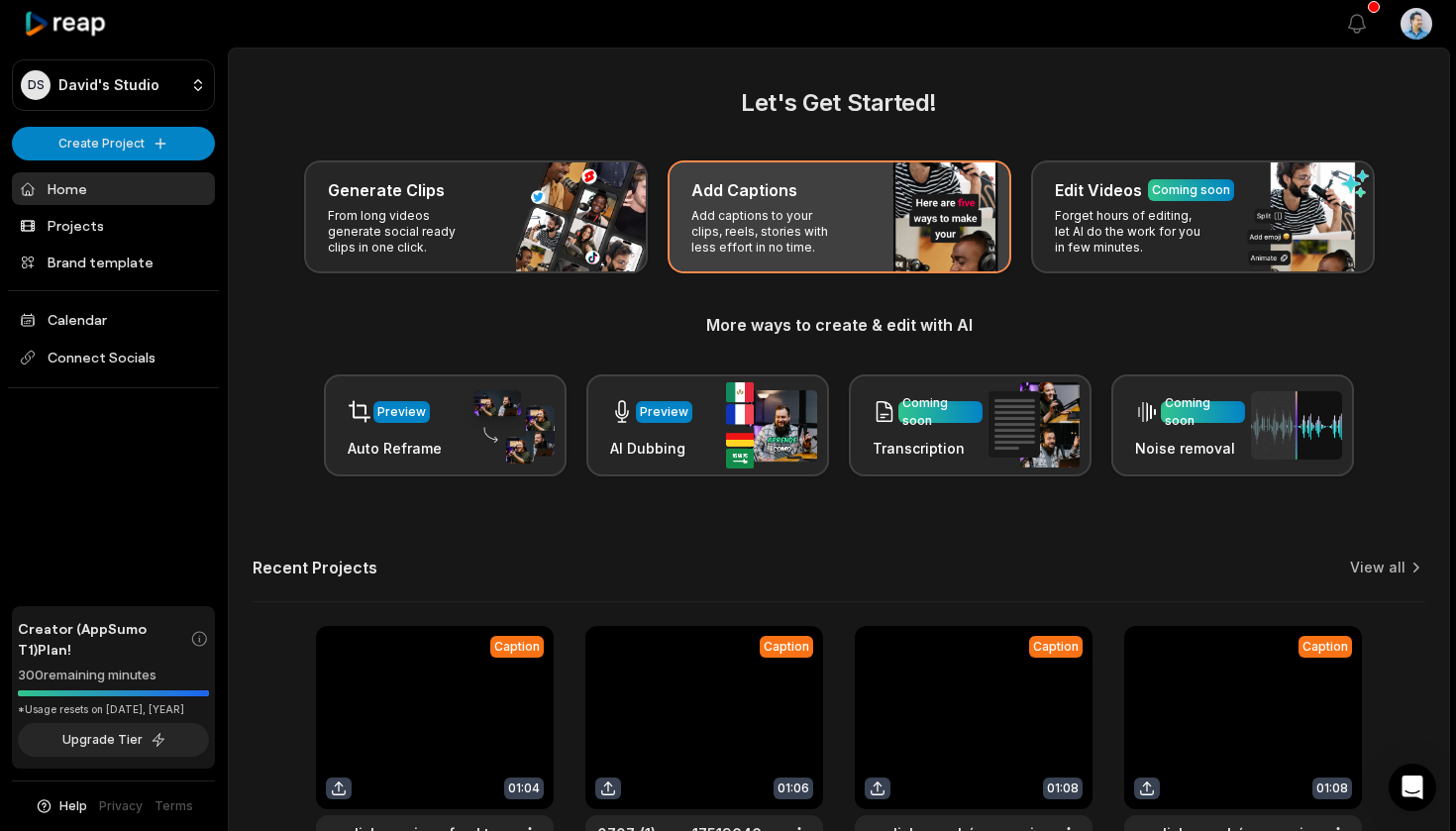 click on "Add captions to your clips, reels, stories with less effort in no time." at bounding box center [768, 232] 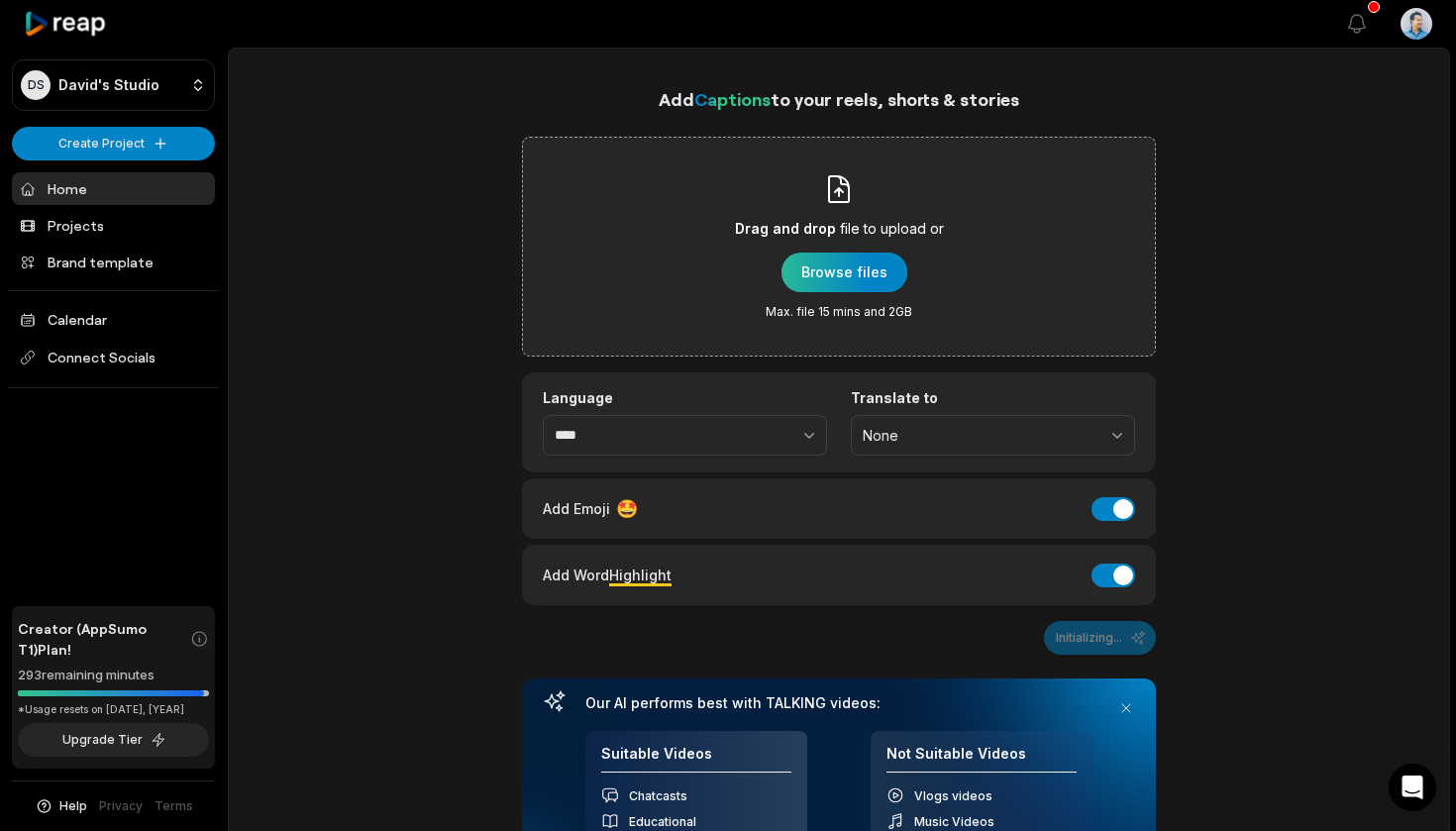 click at bounding box center [844, 272] 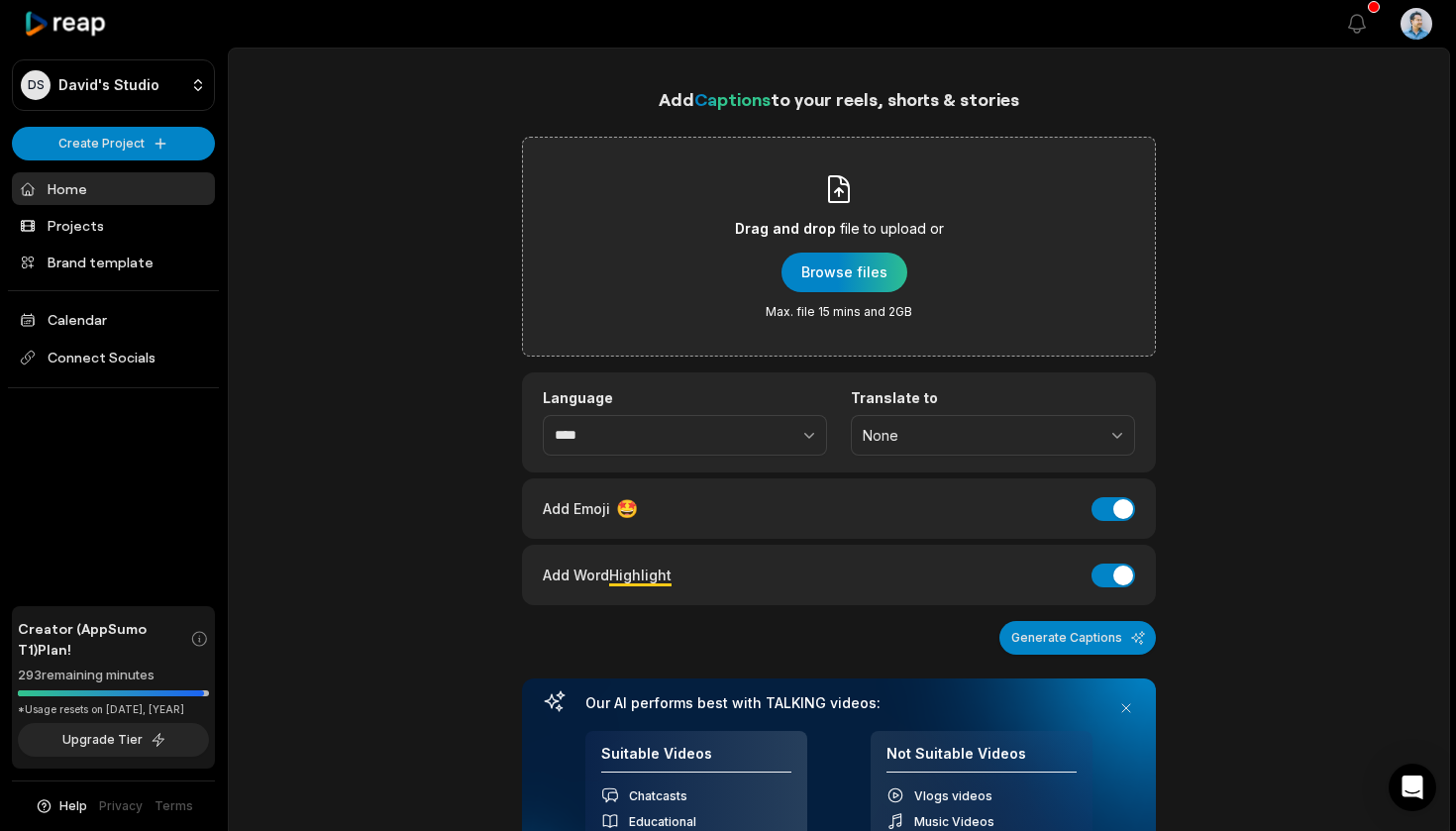 click on "Drag and drop file to upload or Browse files Max. file 15 mins and 2GB" at bounding box center [839, 247] 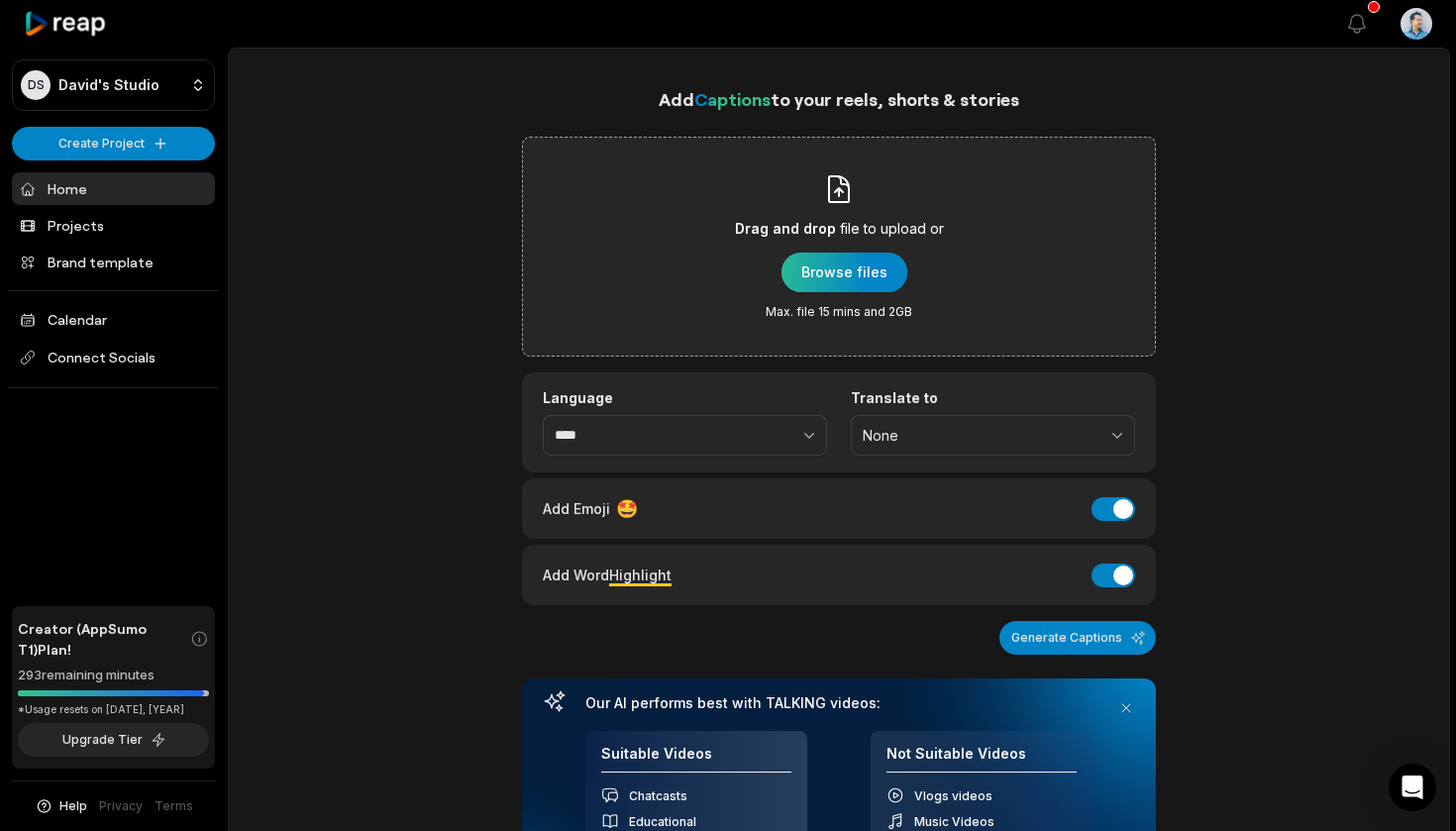 click at bounding box center [844, 272] 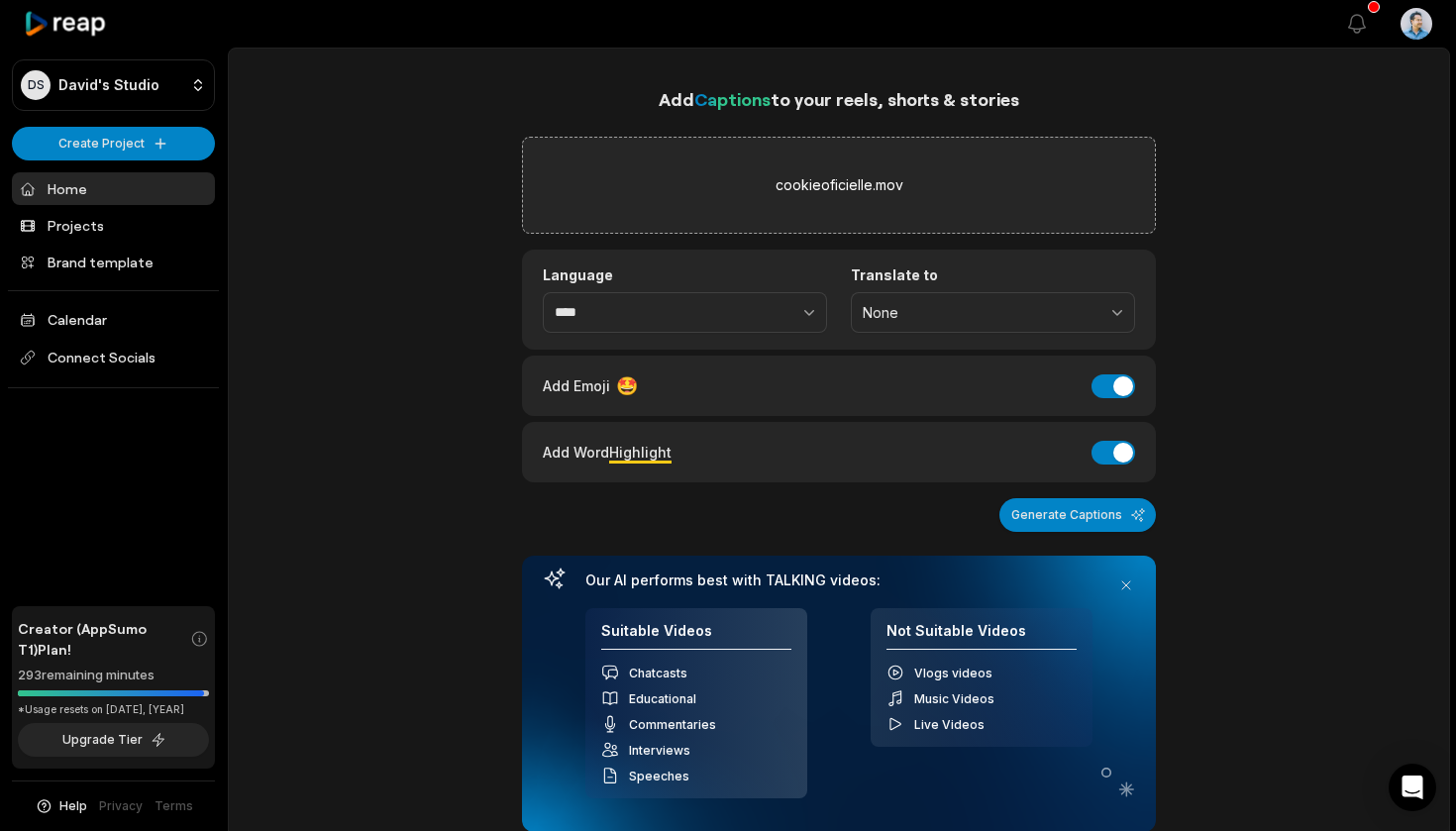 click on "Add Emoji 🤩 Add Emoji" at bounding box center (839, 385) 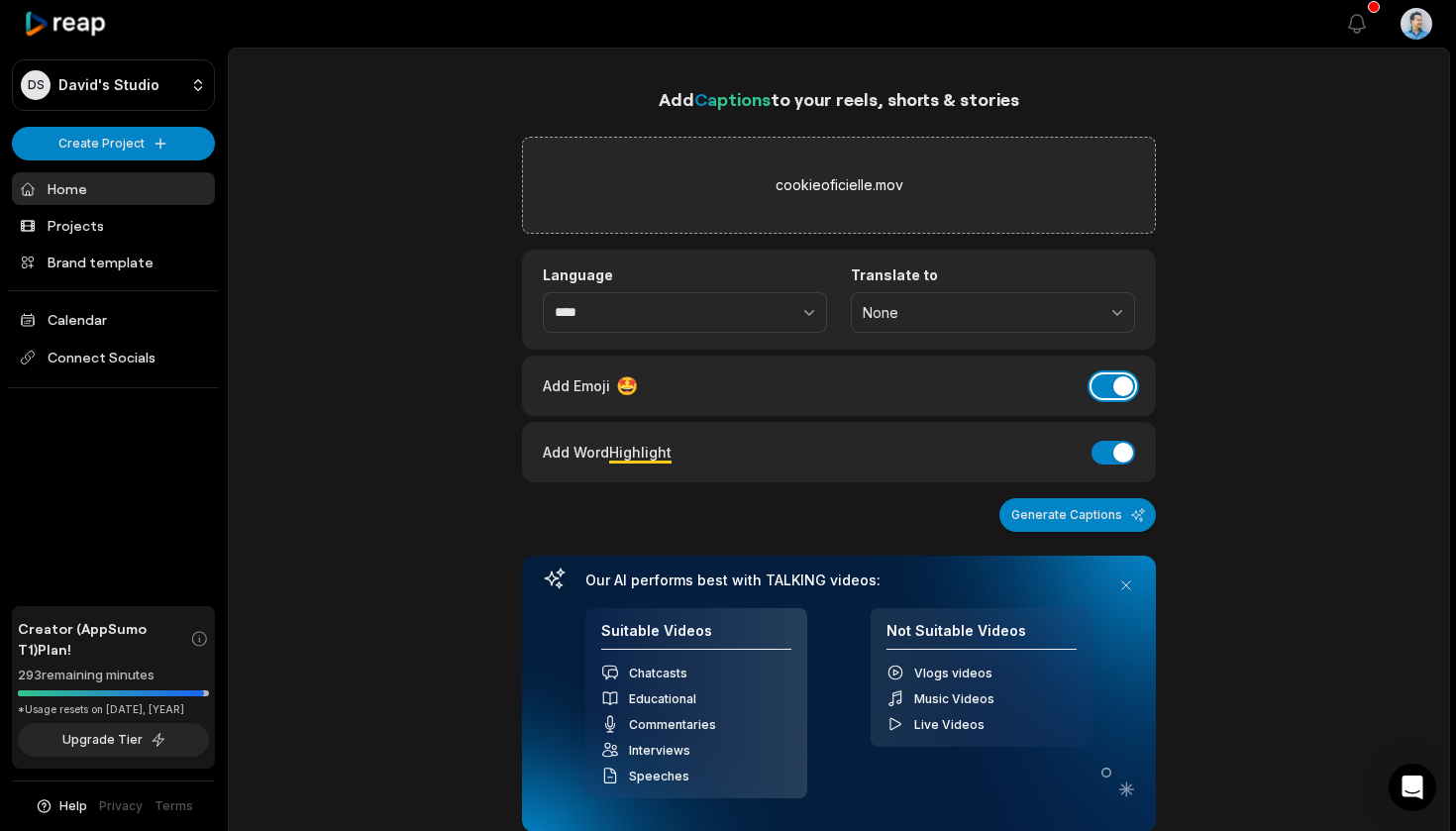 click on "Add Emoji" at bounding box center (1113, 386) 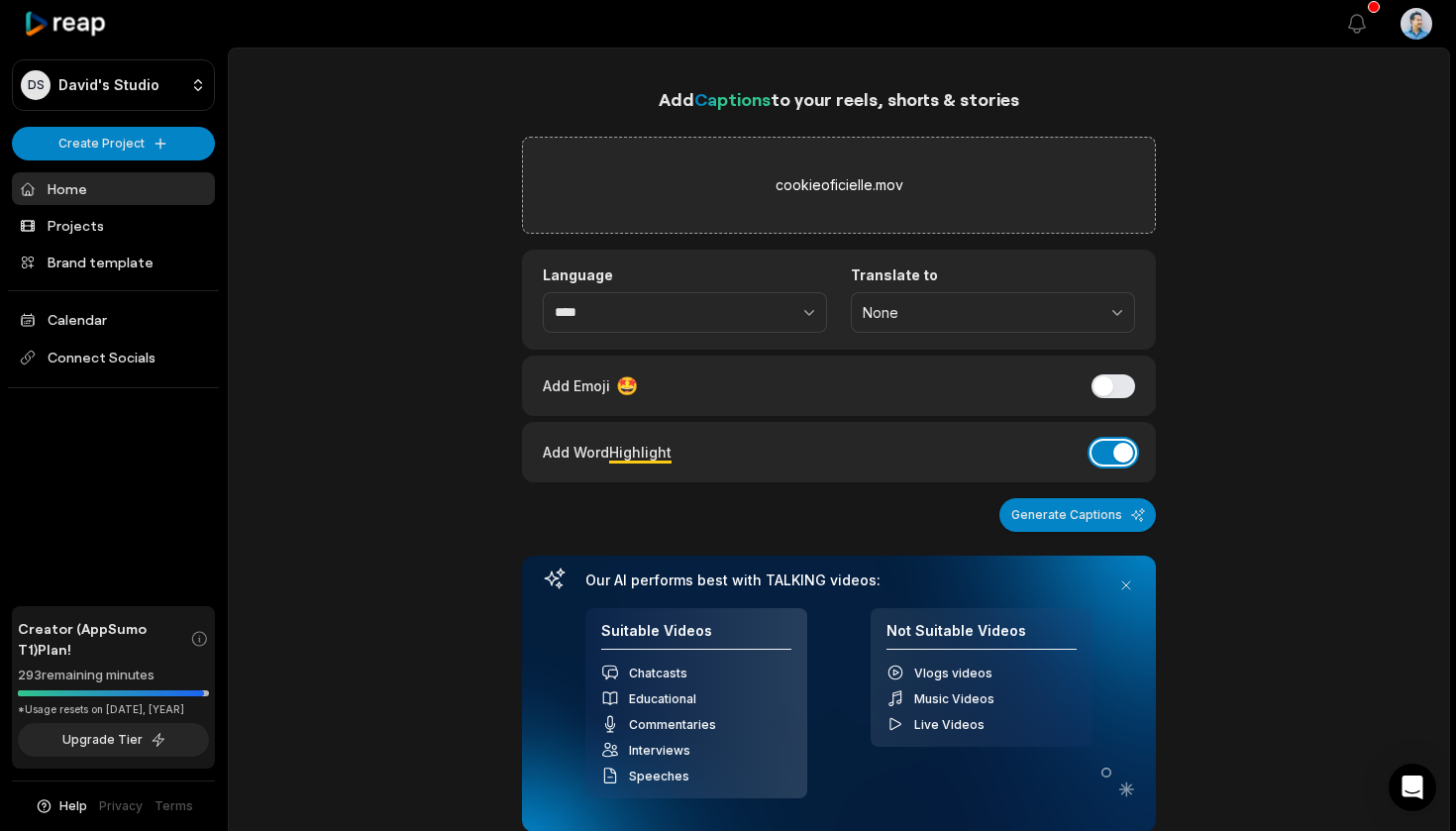 click on "Add Word Highlight" at bounding box center (1113, 453) 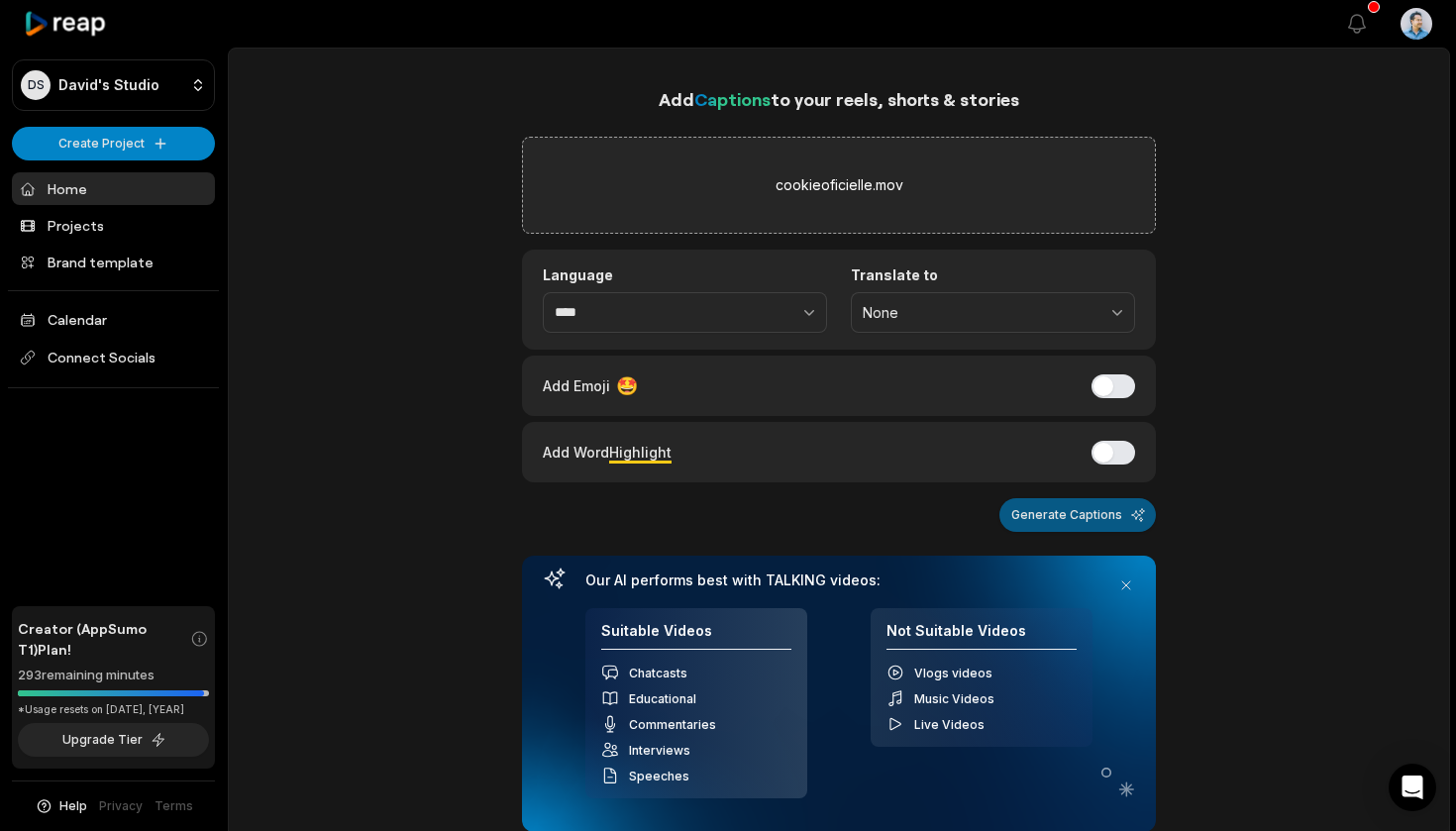 click on "Generate Captions" at bounding box center (1078, 515) 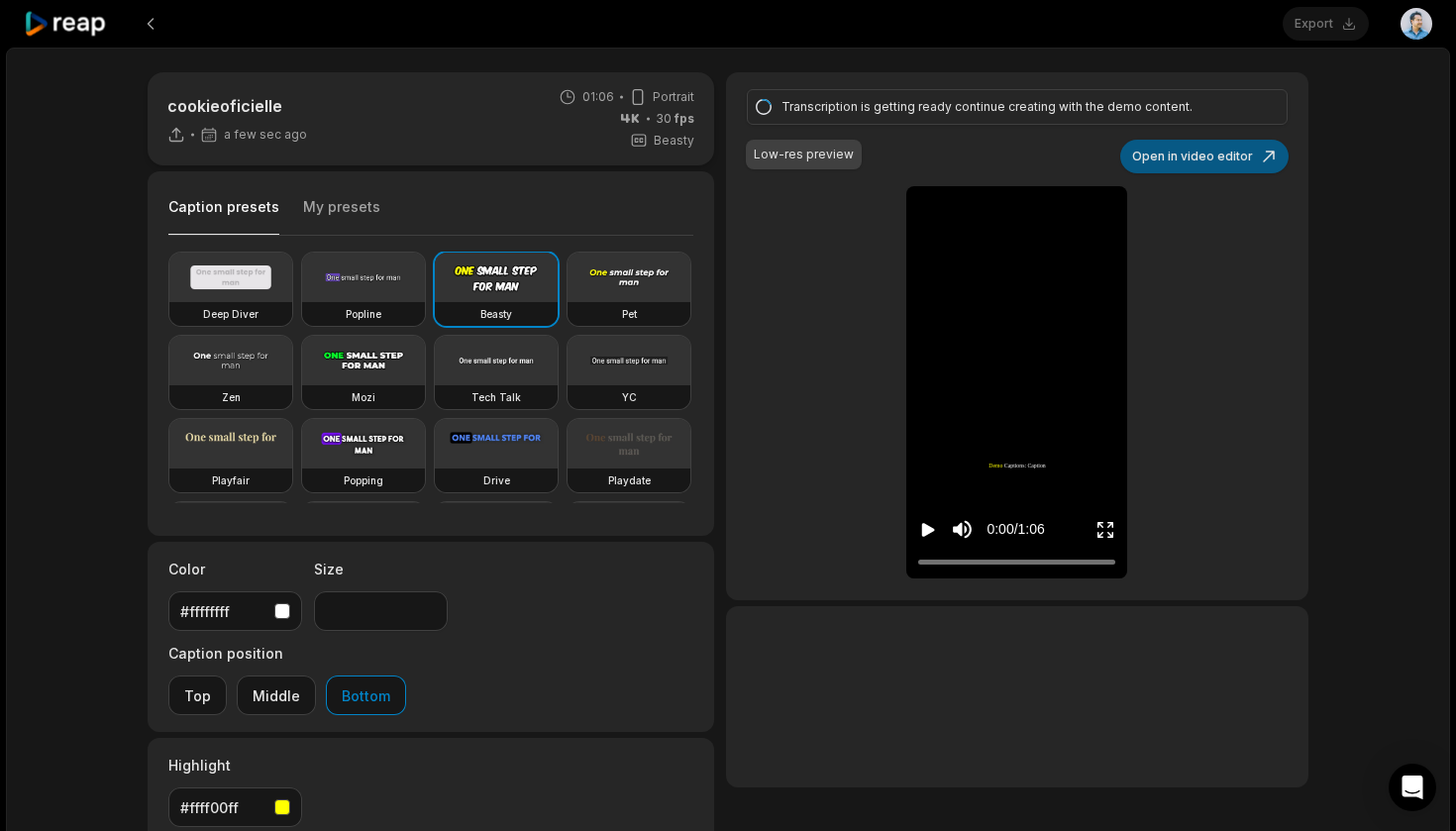 click on "Open in video editor" at bounding box center (1204, 156) 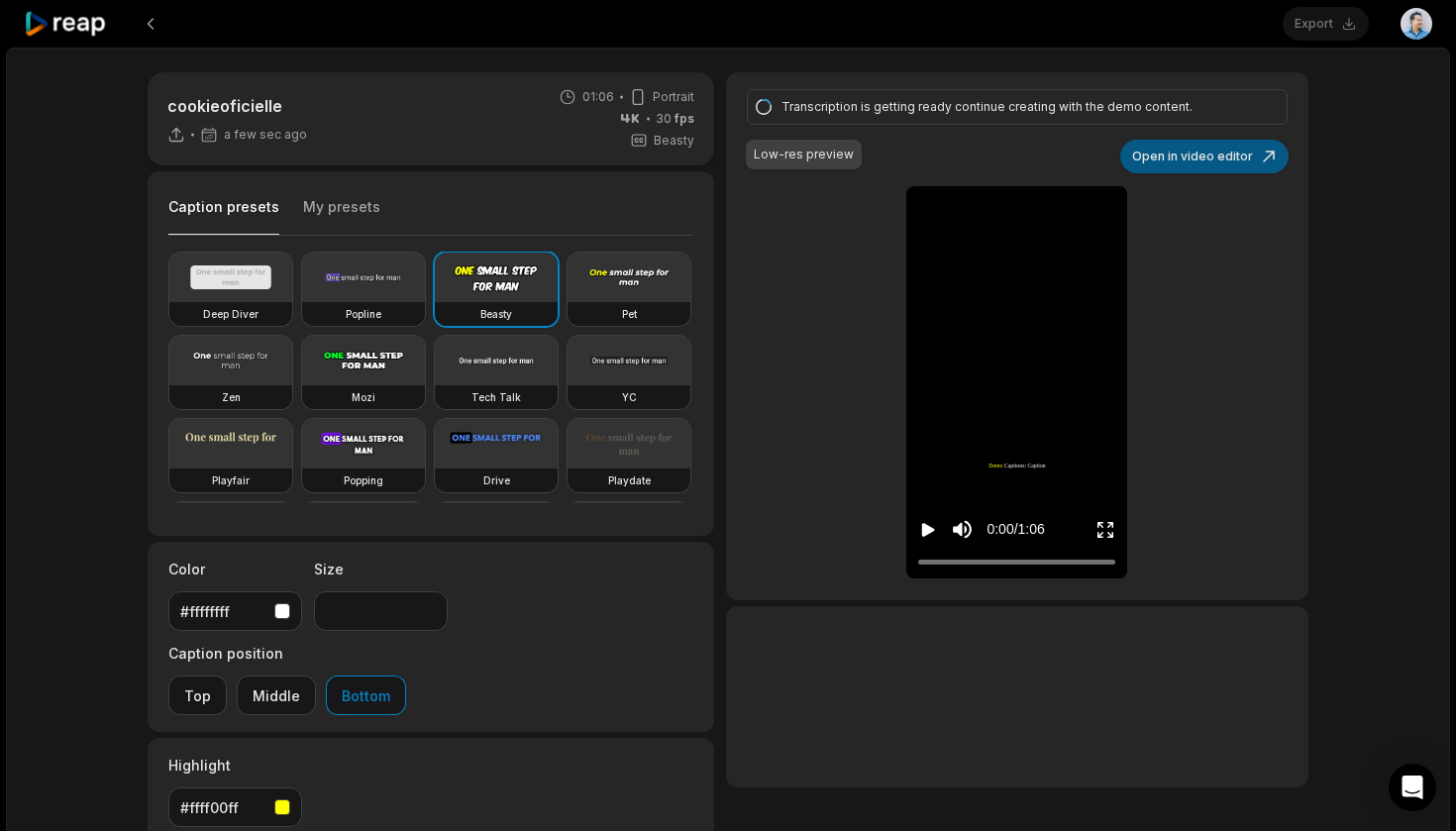 click on "Open in video editor" at bounding box center [1204, 156] 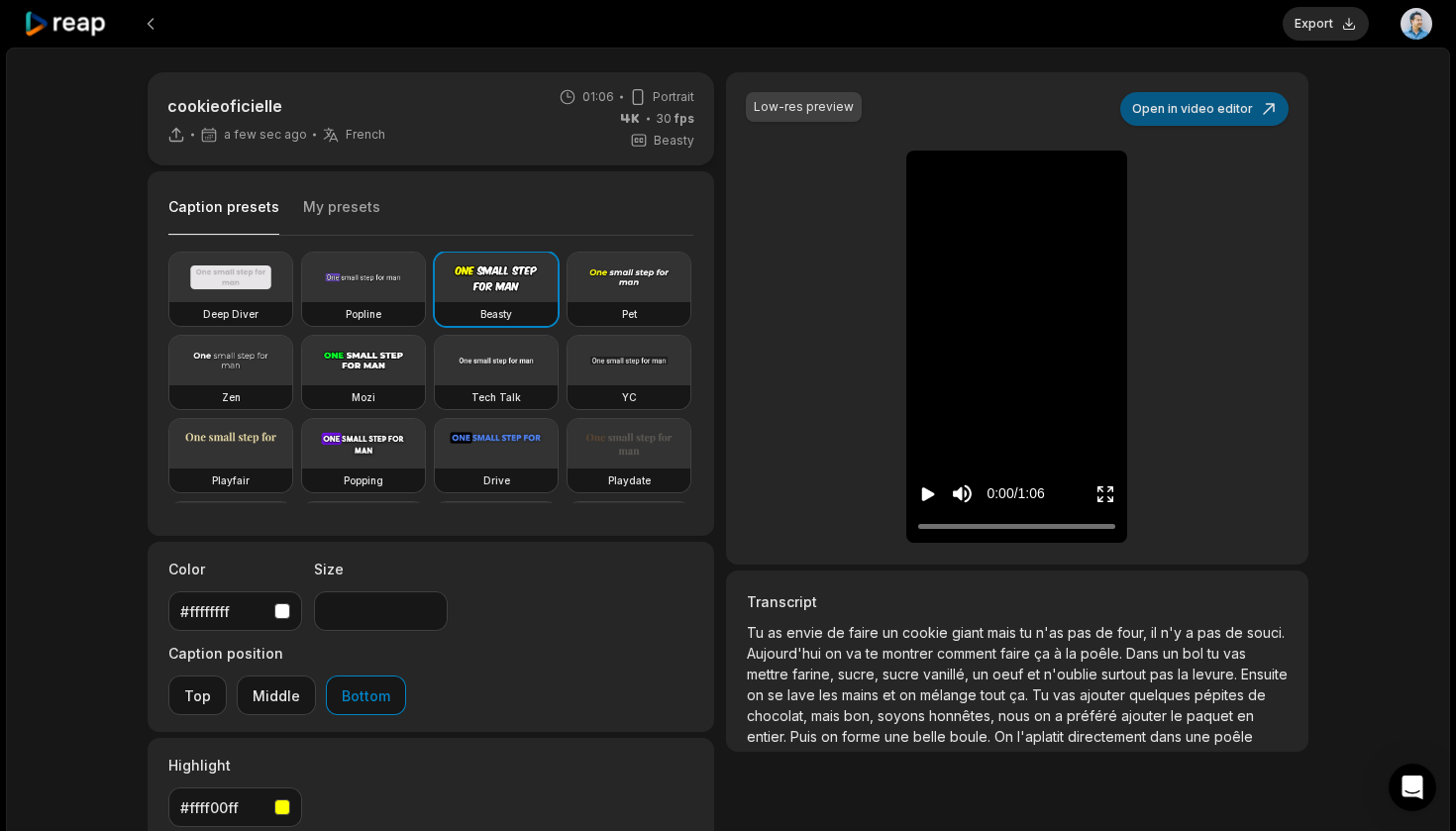 click on "Open in video editor" at bounding box center (1204, 109) 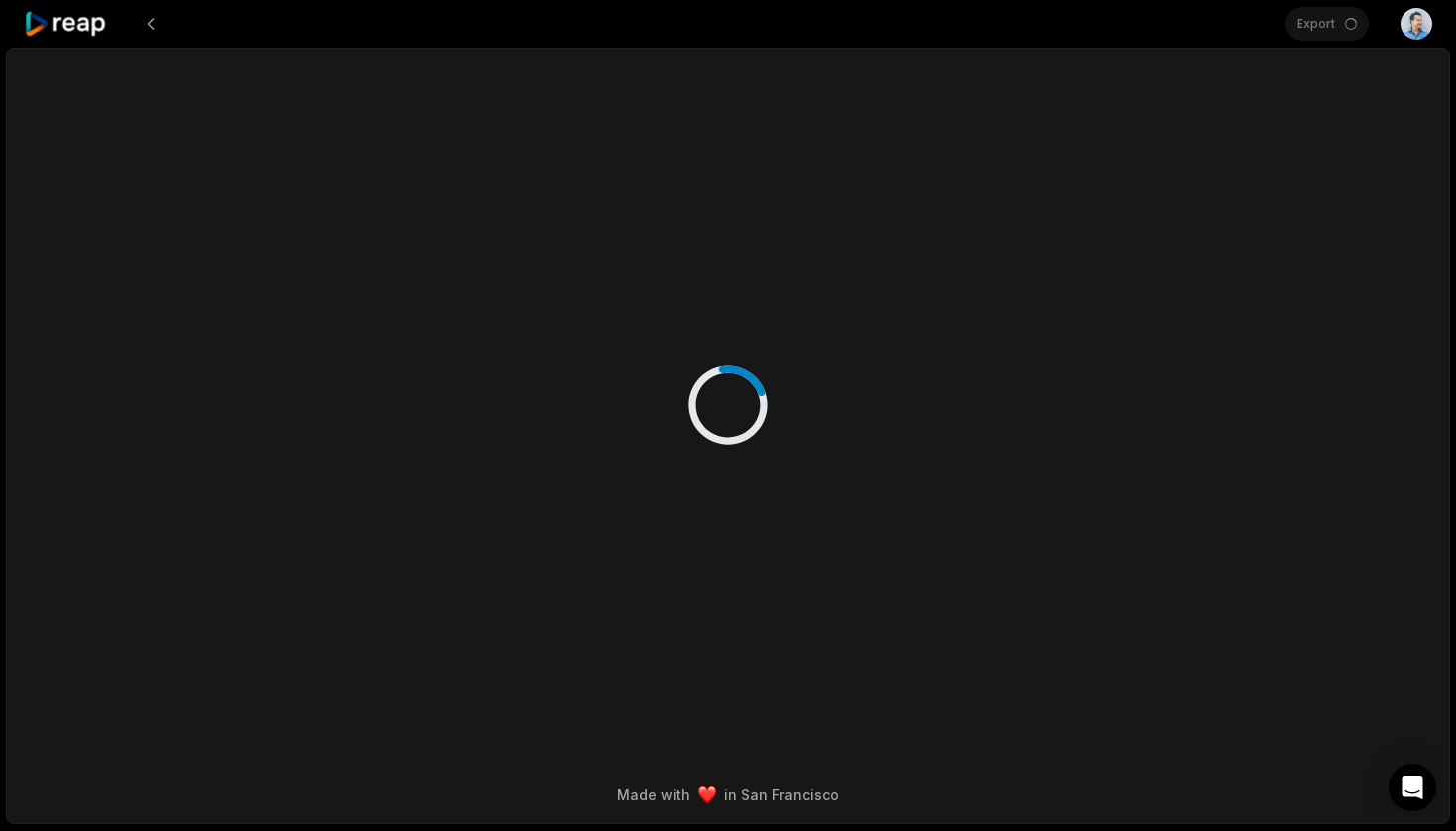 scroll, scrollTop: 0, scrollLeft: 0, axis: both 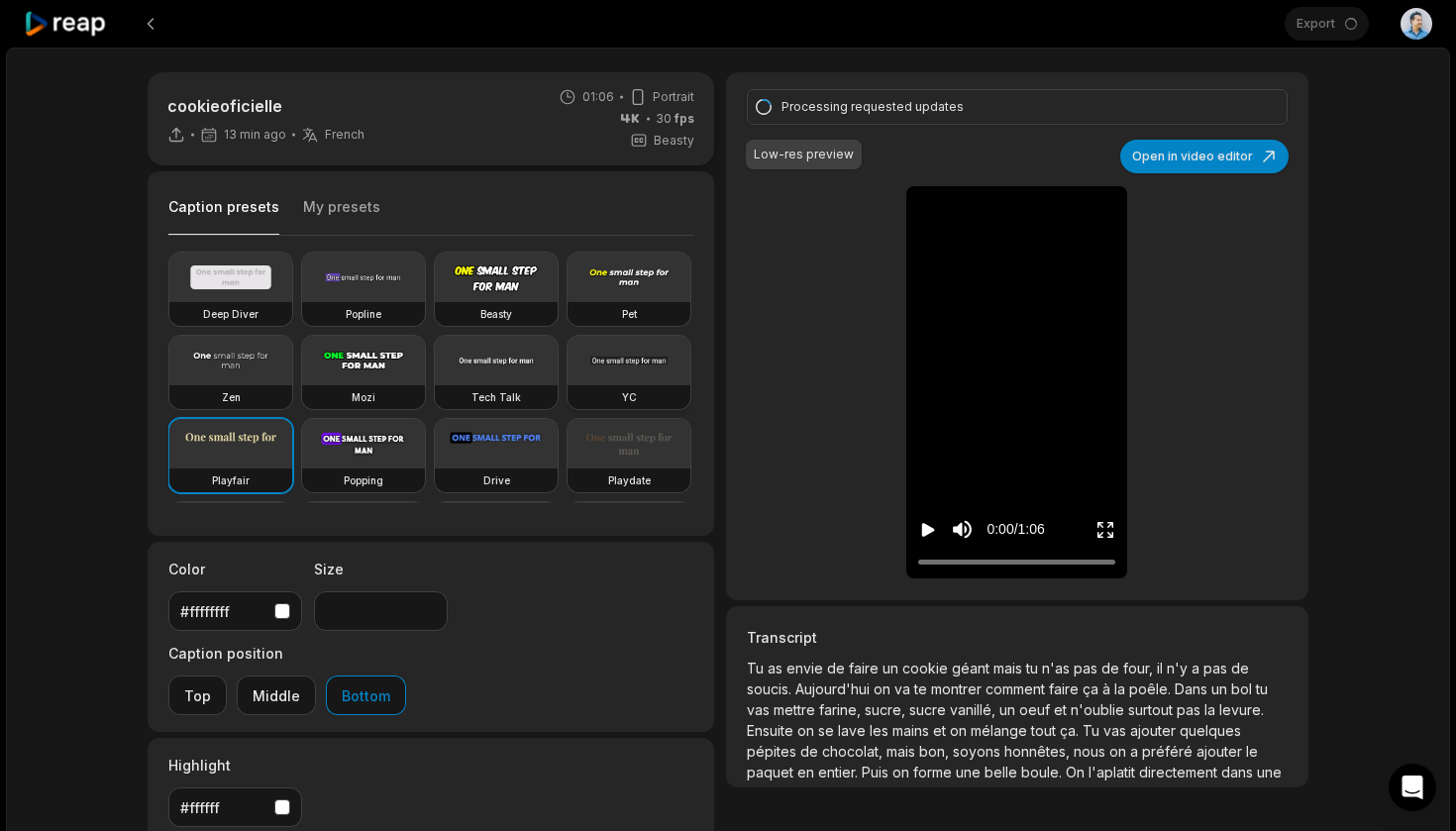 click on "Processing requested updates Low-res preview Open in video editor Tu   as   envie   de   faire   un cookie   géant   mais   tu   n'as pas   de   four,   il   n'y   a pas   de   soucis Aujourd'hui   on   va   te   montrer comment   faire   ça   à   la poêle Dans   un   bol   tu   vas   mettre farine,   sucre,   sucre   vanillé, un   oeuf   et   n'oublie   surtout pas   la   levure Ensuite   on   se   lave   les mains   et   on   mélange   tout ça Tu   vas   ajouter   quelques pépites   de   chocolat,   mais bon,   soyons   honnêtes, nous   on   a     le" at bounding box center [728, 586] 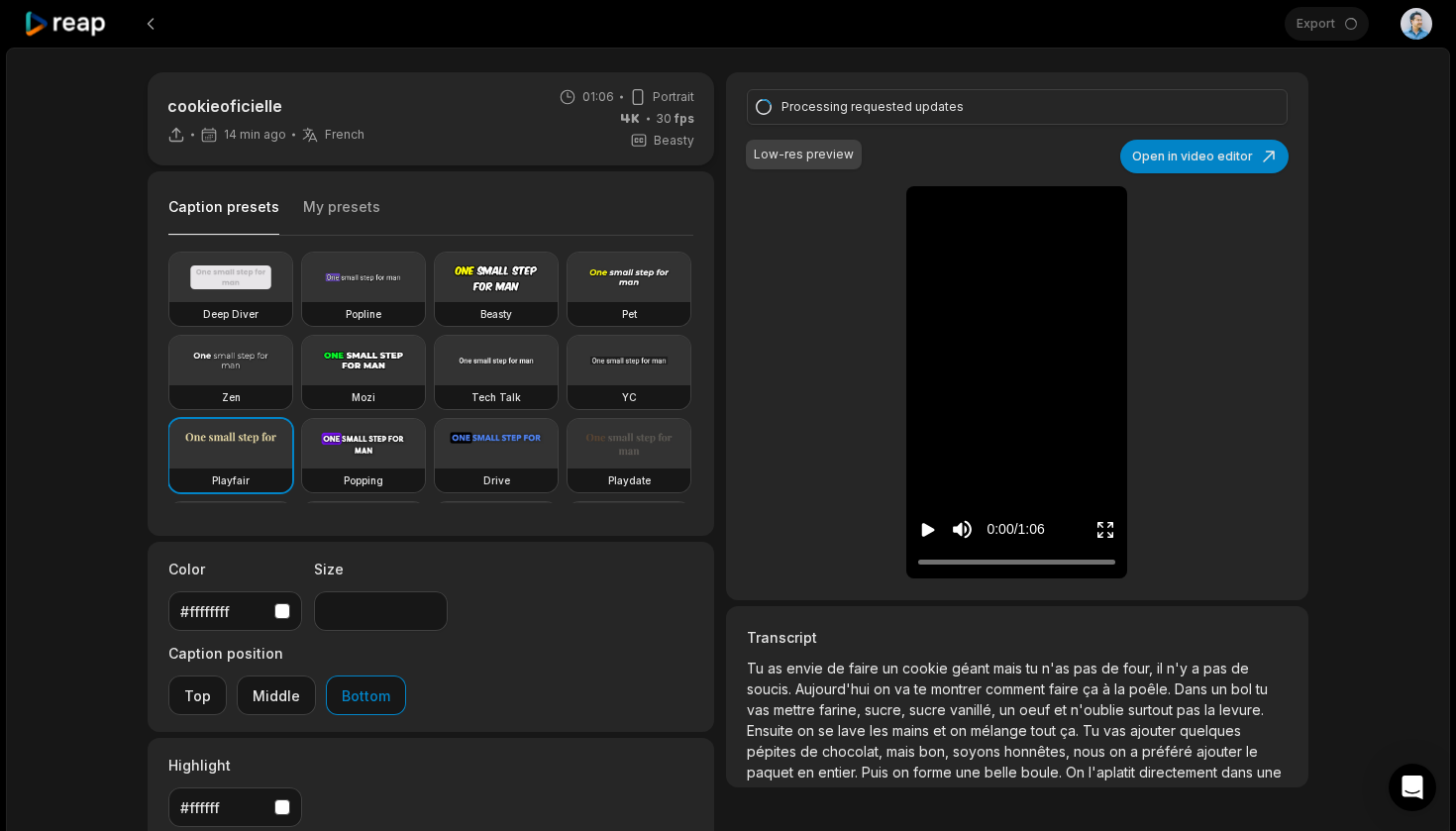 click on "Export Open user menu" at bounding box center (1358, 24) 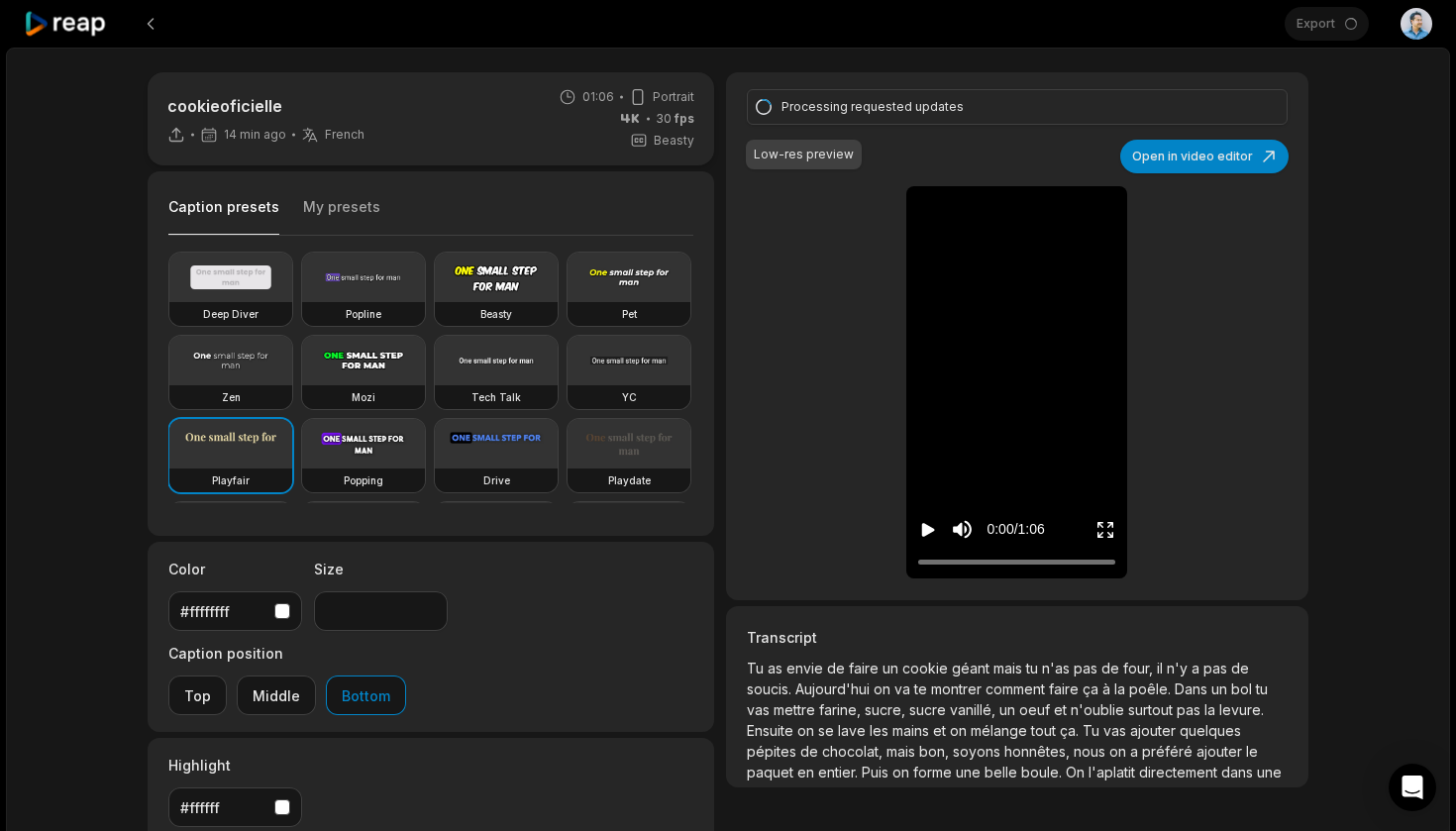 drag, startPoint x: 525, startPoint y: 148, endPoint x: 1275, endPoint y: 301, distance: 765.4469 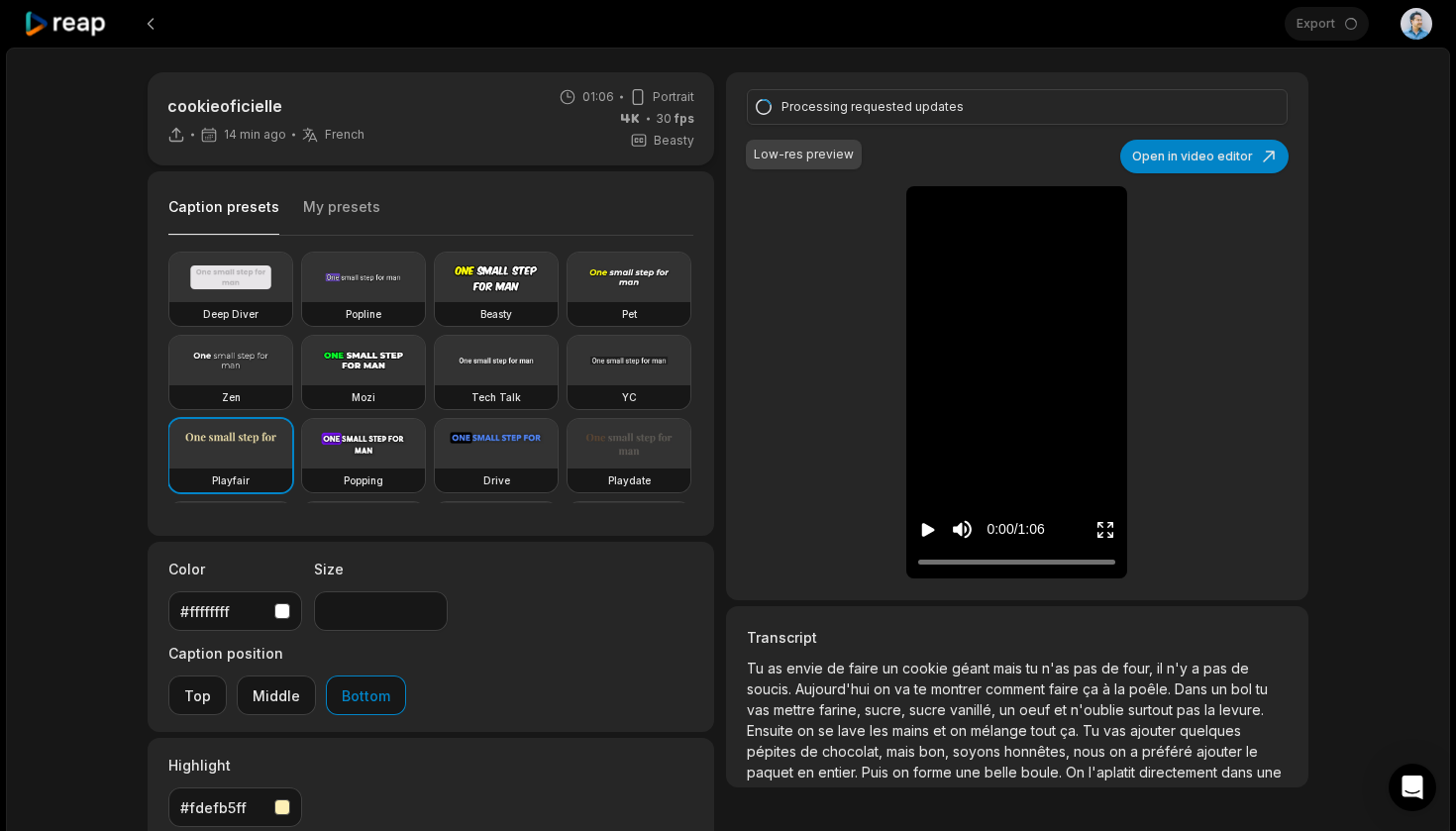 type on "***" 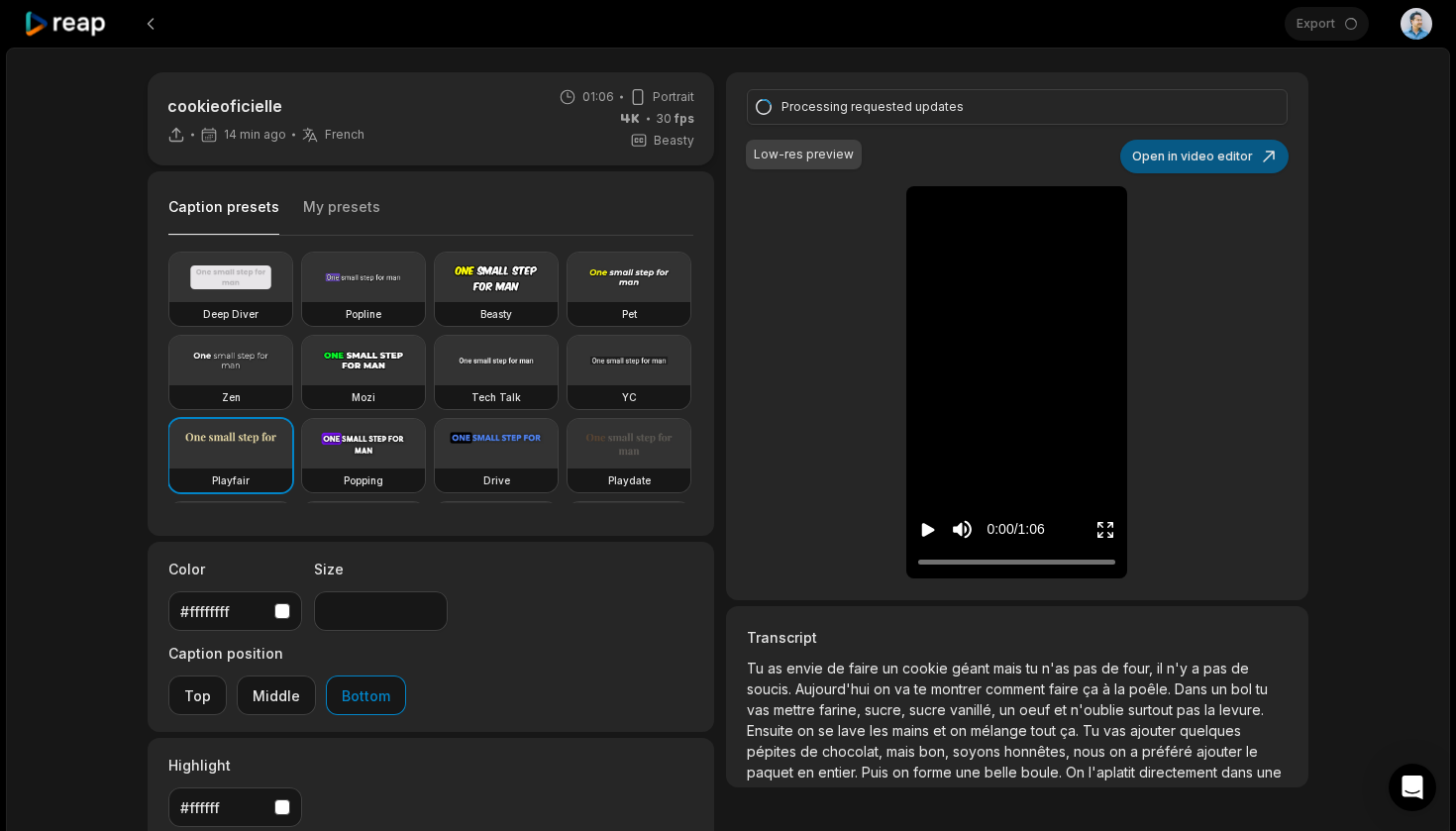 click on "Open in video editor" at bounding box center [1204, 156] 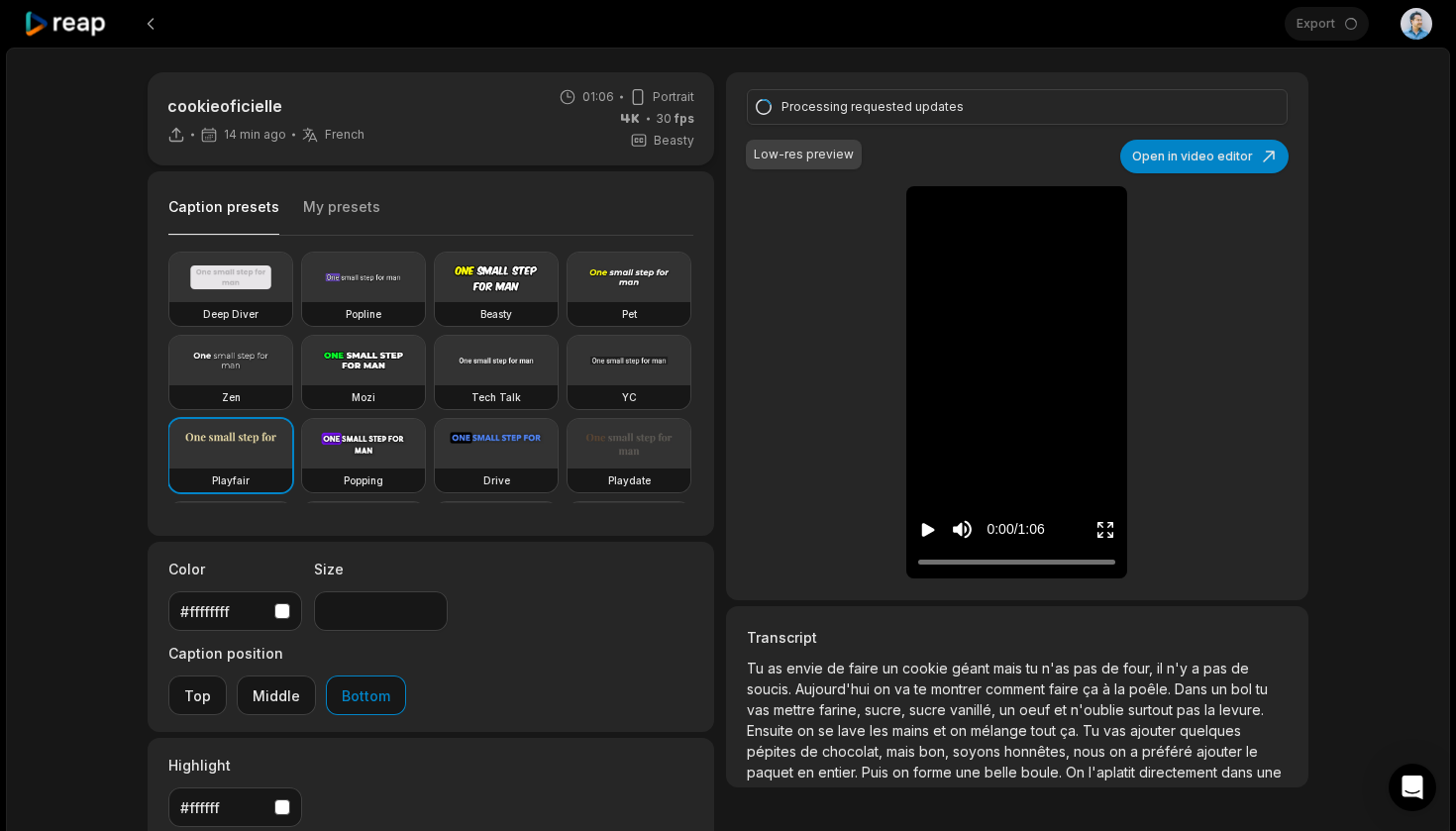 scroll, scrollTop: 0, scrollLeft: 0, axis: both 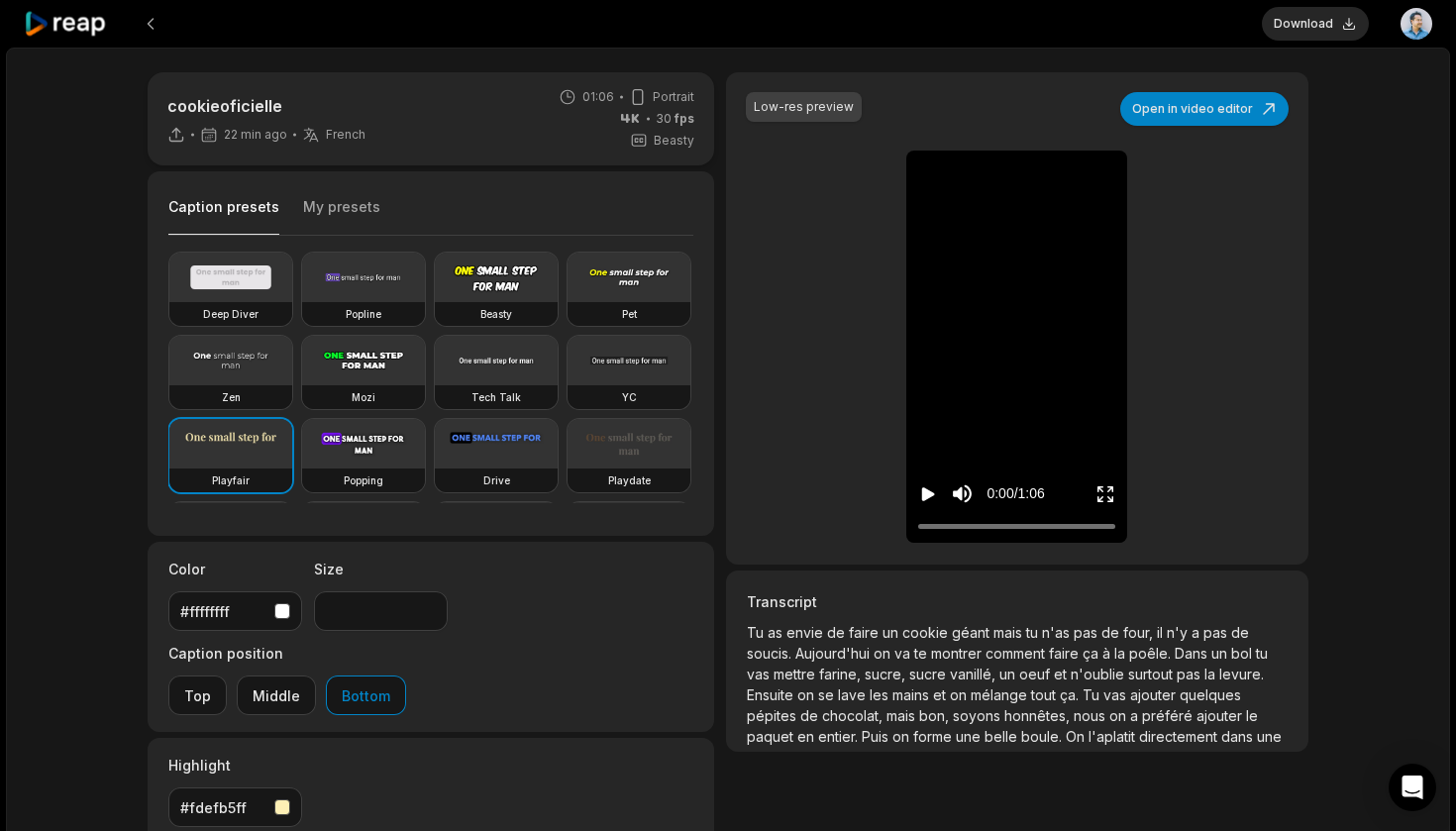 type on "***" 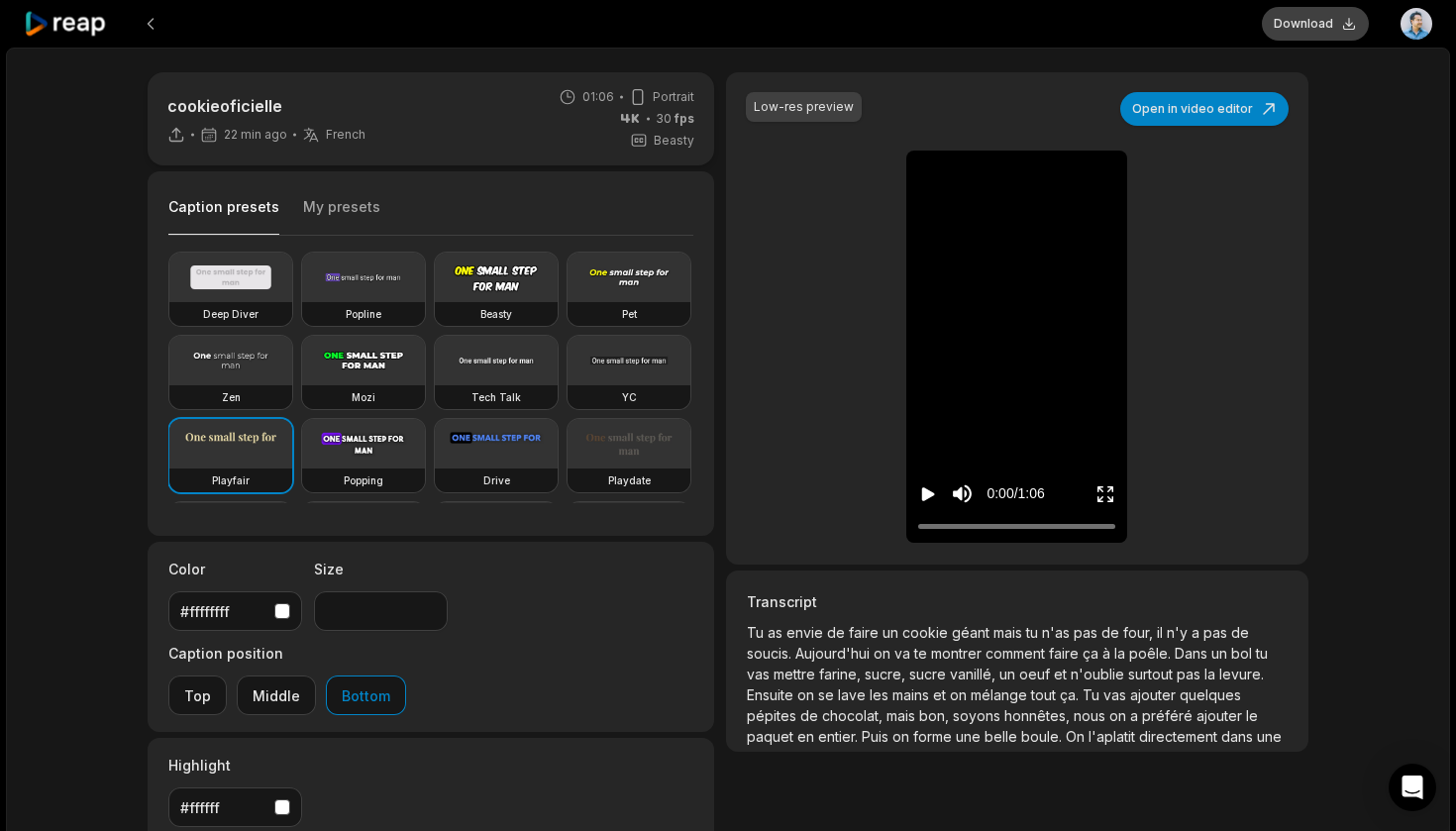 click on "Download" at bounding box center (1315, 24) 